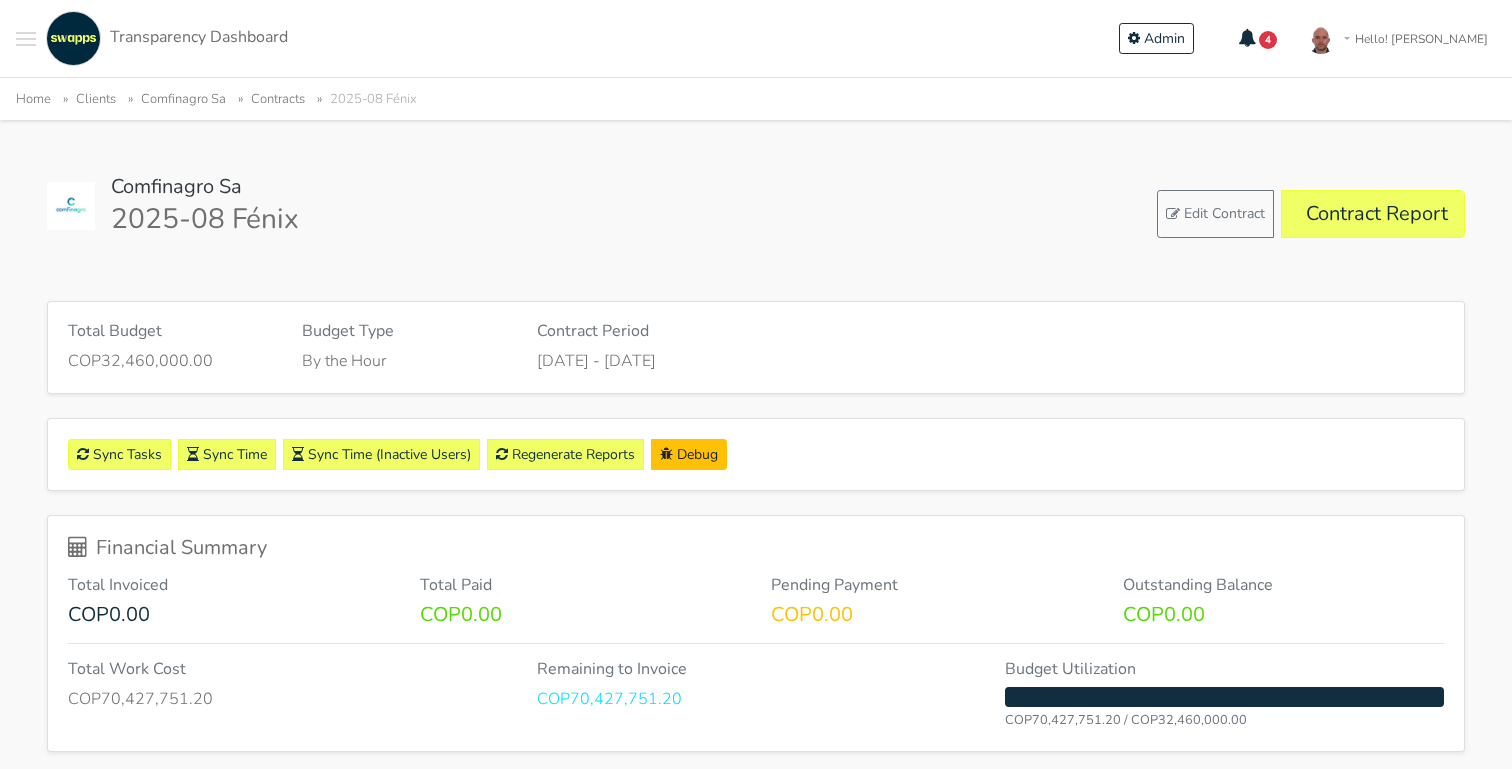 scroll, scrollTop: 0, scrollLeft: 0, axis: both 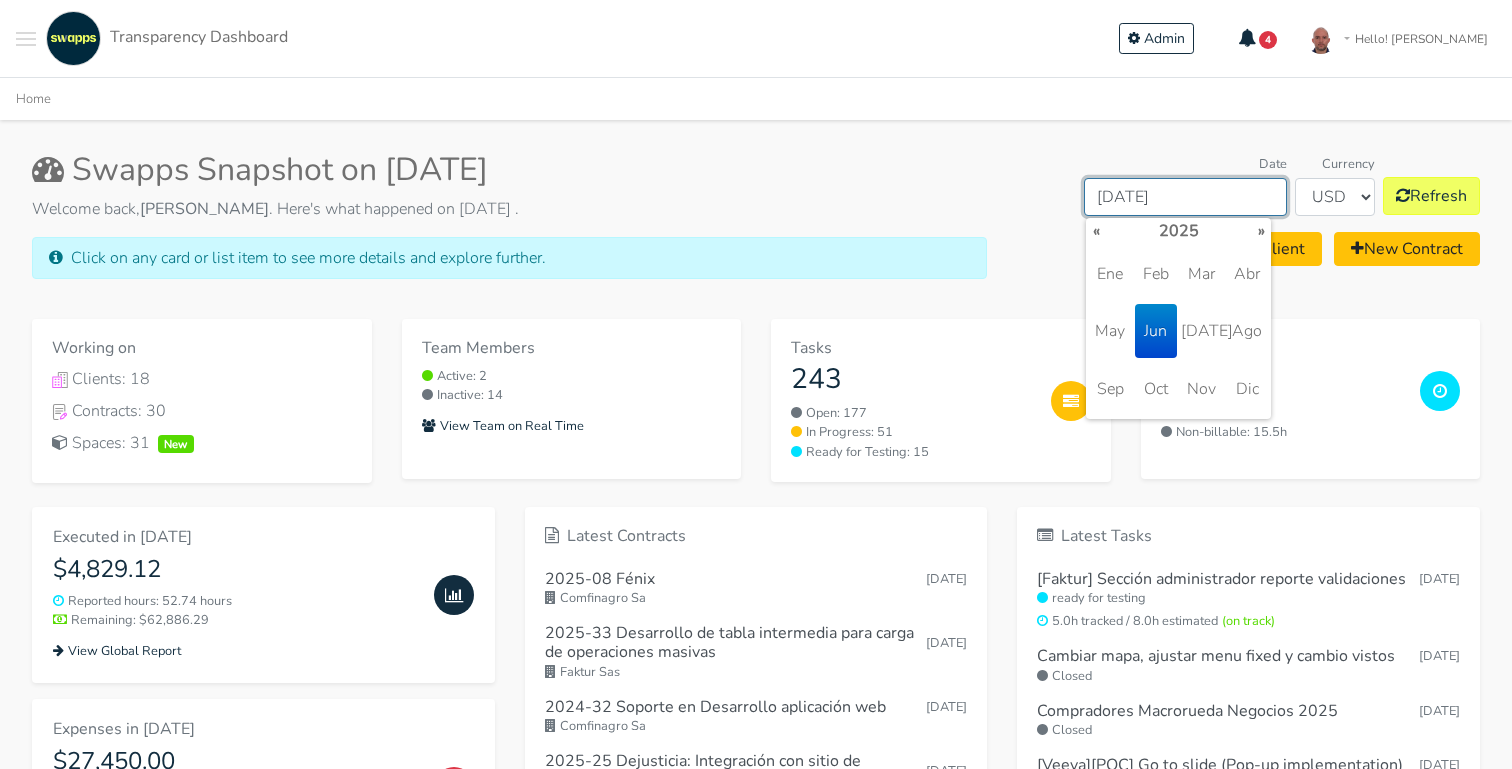 click on "Jun 2025" at bounding box center [1185, 197] 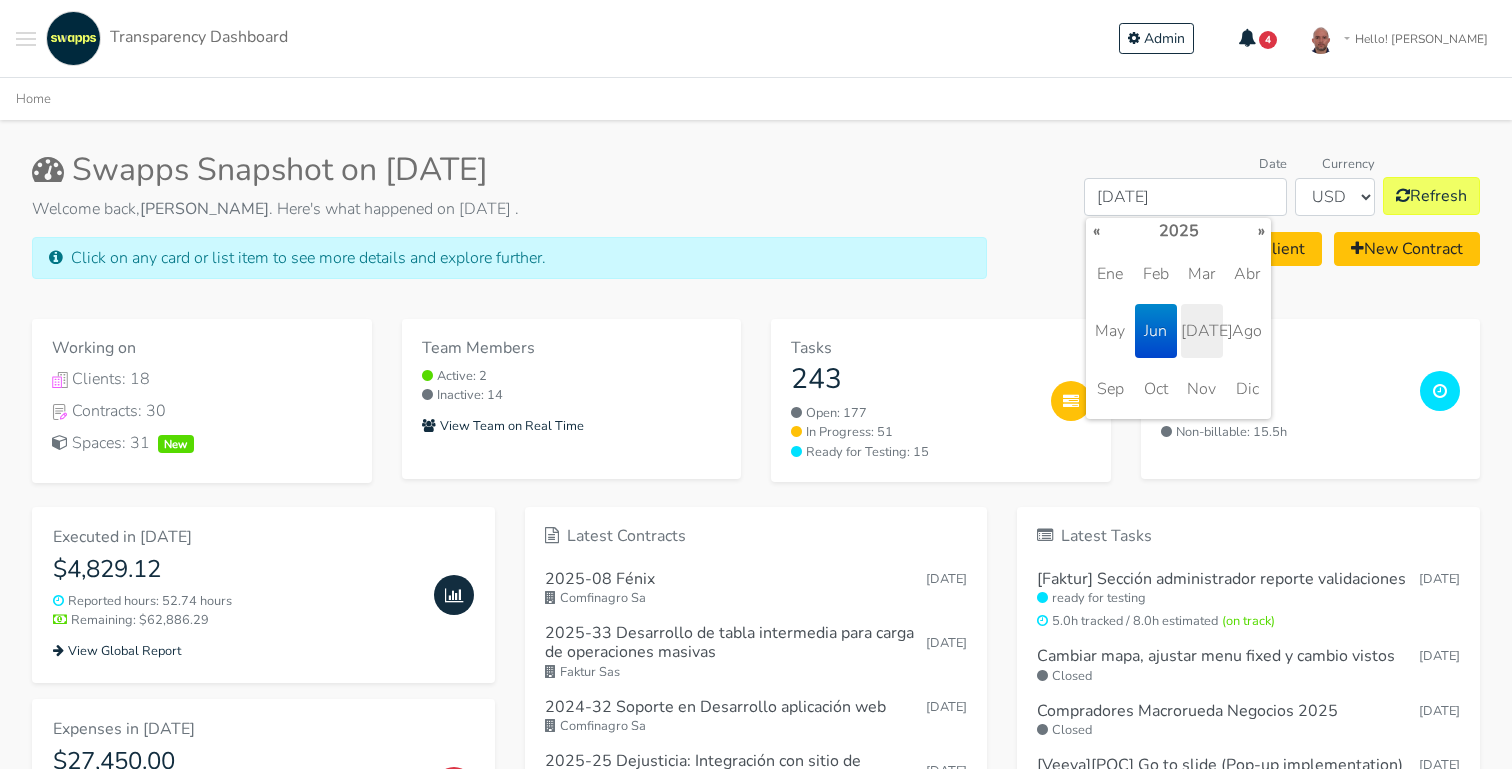 click on "Jul" at bounding box center [1202, 331] 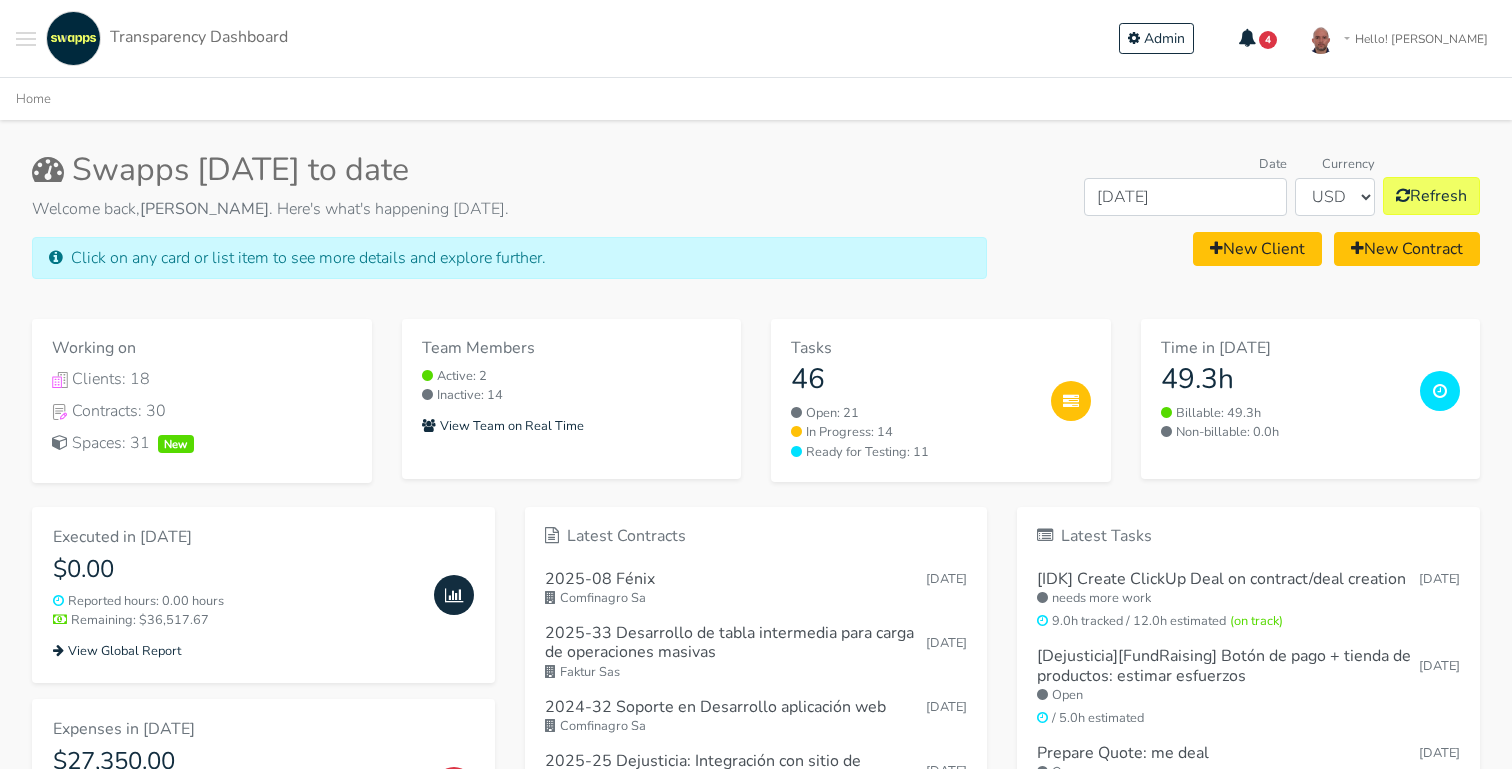 scroll, scrollTop: 0, scrollLeft: 0, axis: both 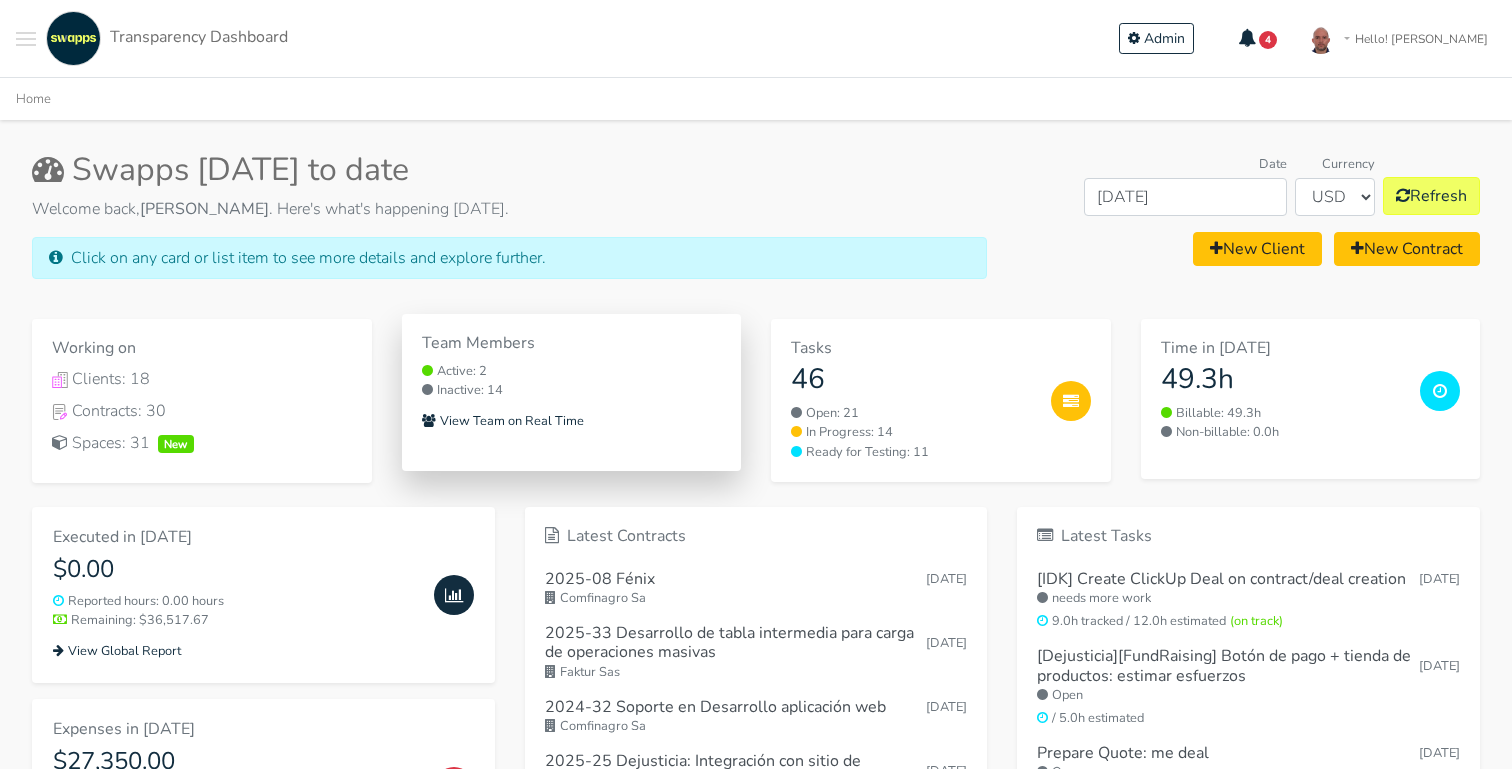click on "Active: 2" at bounding box center [572, 371] 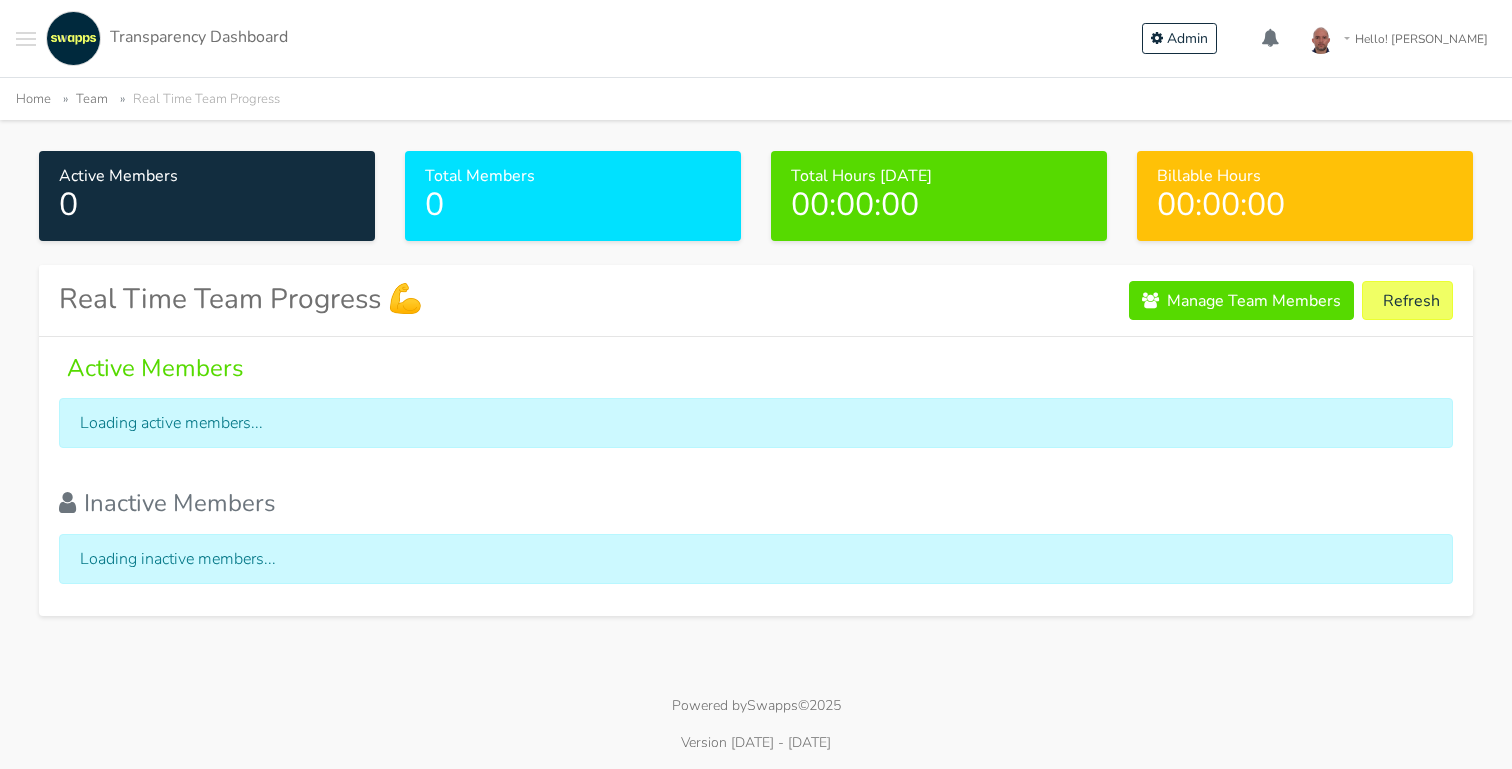 scroll, scrollTop: 0, scrollLeft: 0, axis: both 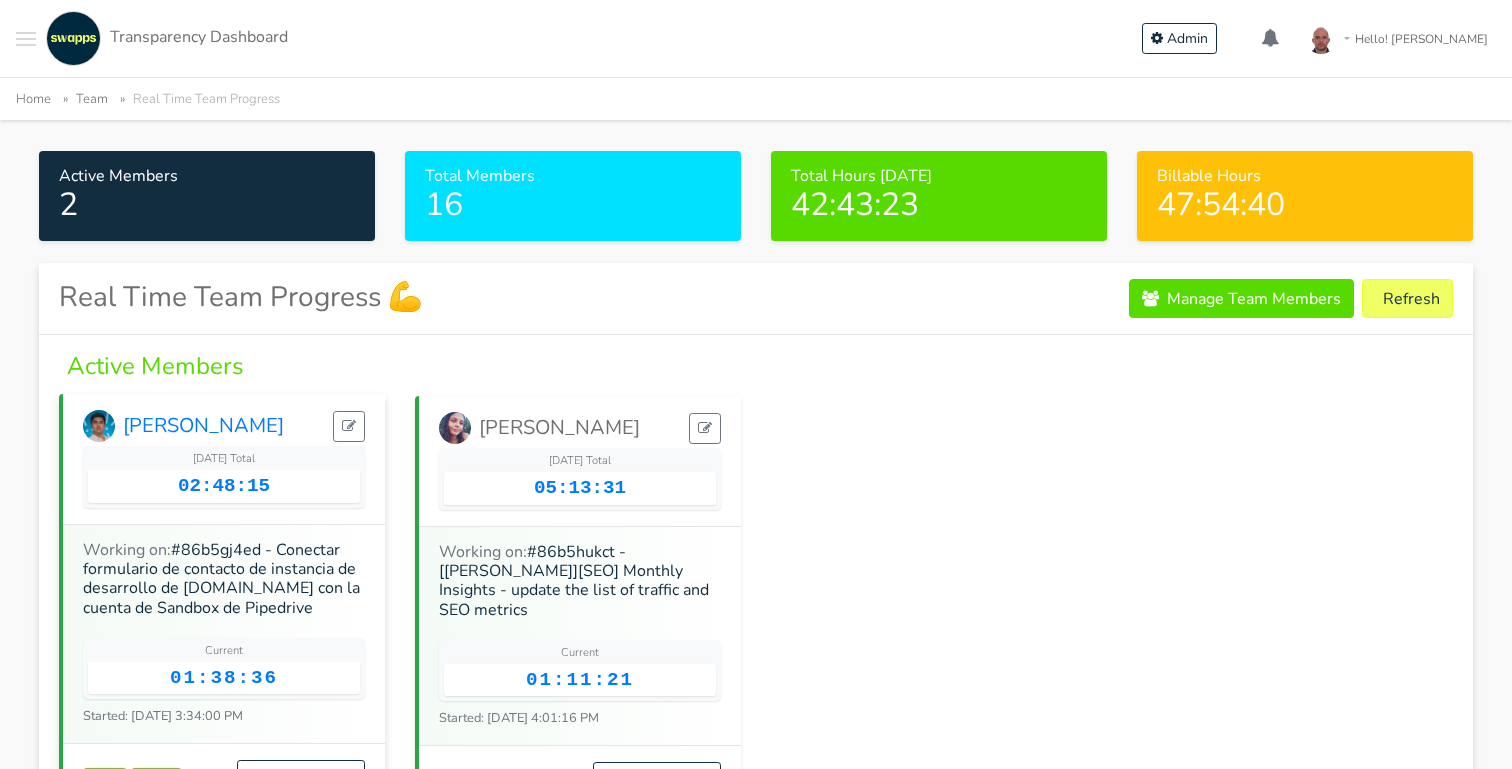 click on "[PERSON_NAME]" at bounding box center [183, 426] 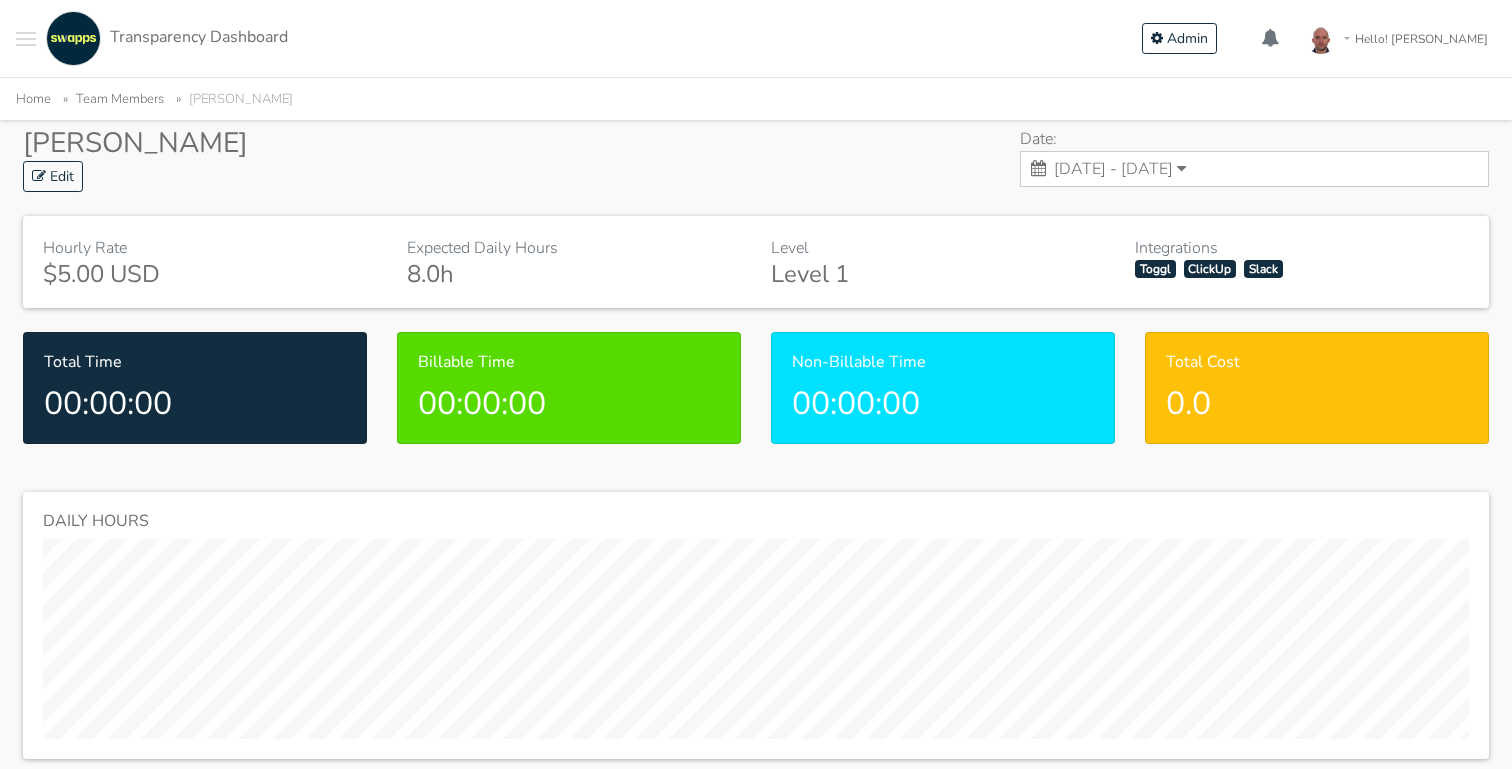 scroll, scrollTop: 0, scrollLeft: 0, axis: both 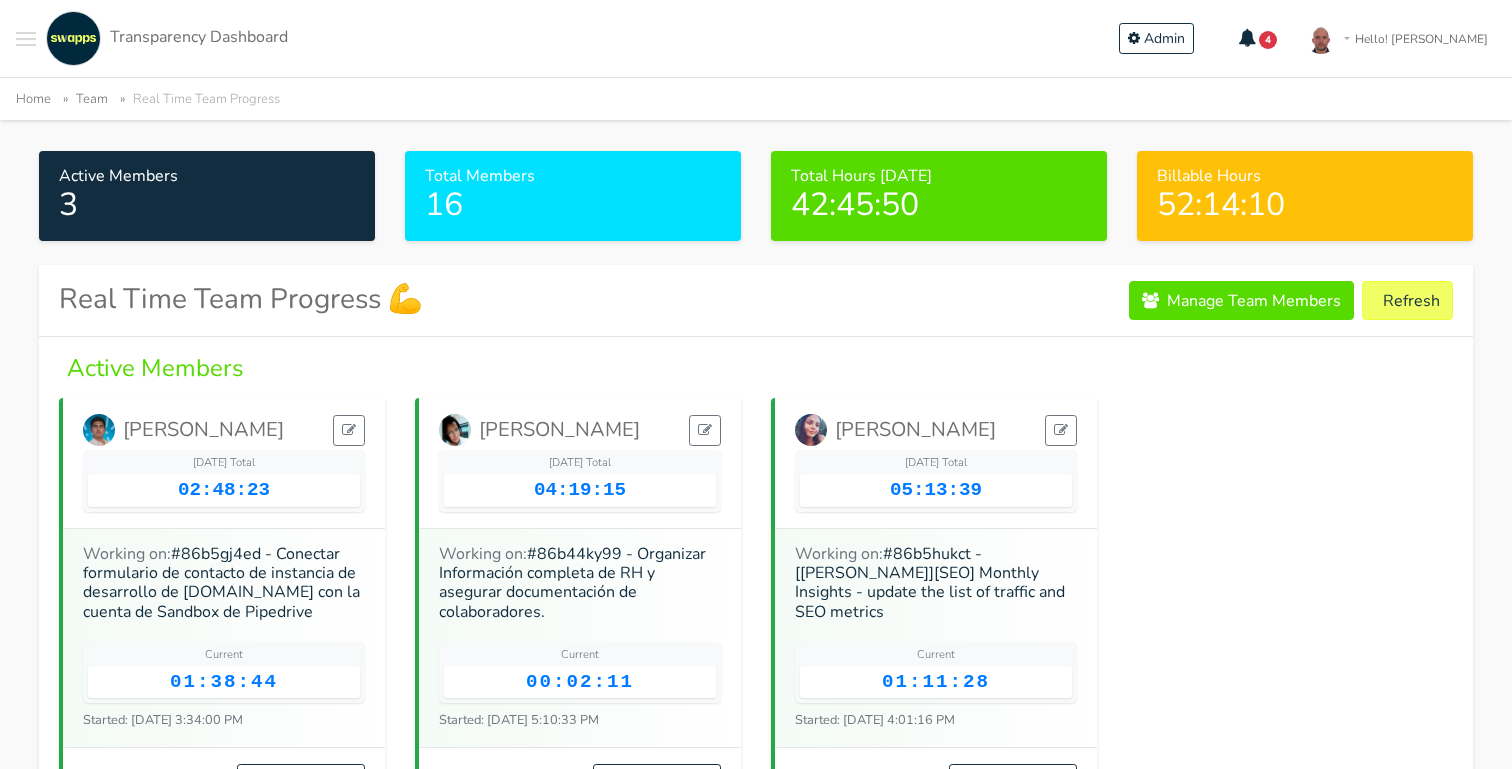 click on "Transparency Dashboard" at bounding box center [199, 38] 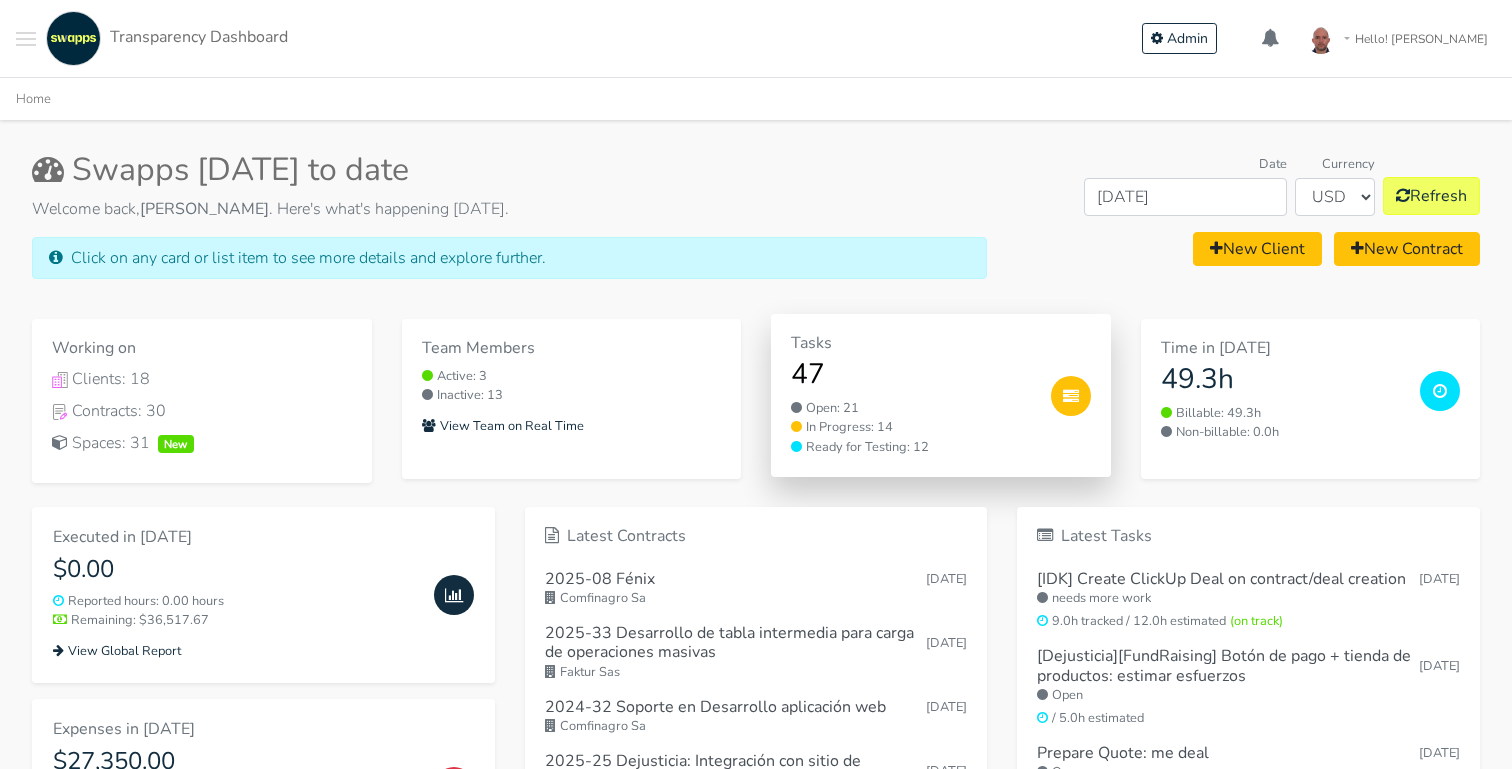 scroll, scrollTop: 0, scrollLeft: 0, axis: both 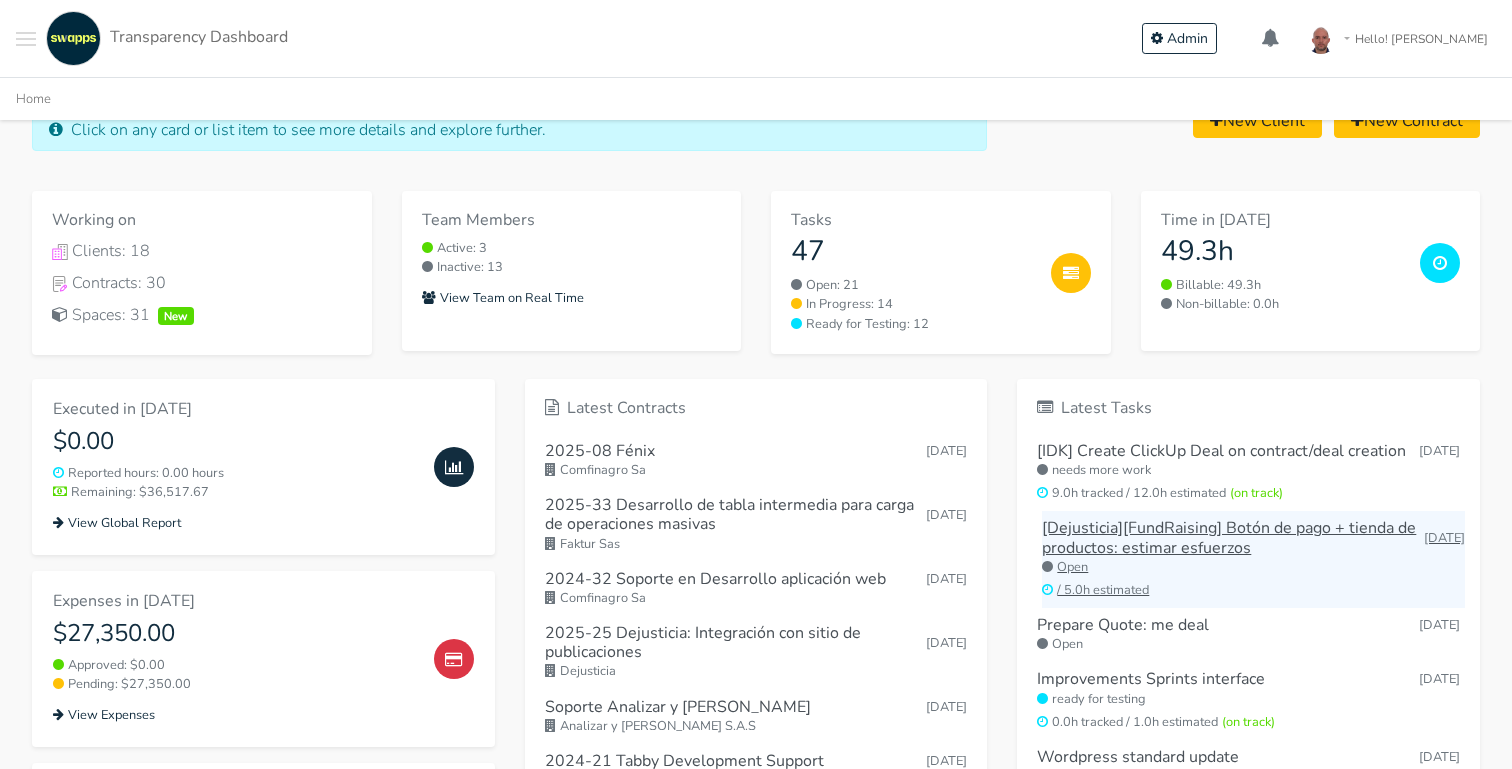 click on "[Dejusticia][FundRaising] Botón de pago + tienda de productos: estimar esfuerzos" at bounding box center [1233, 538] 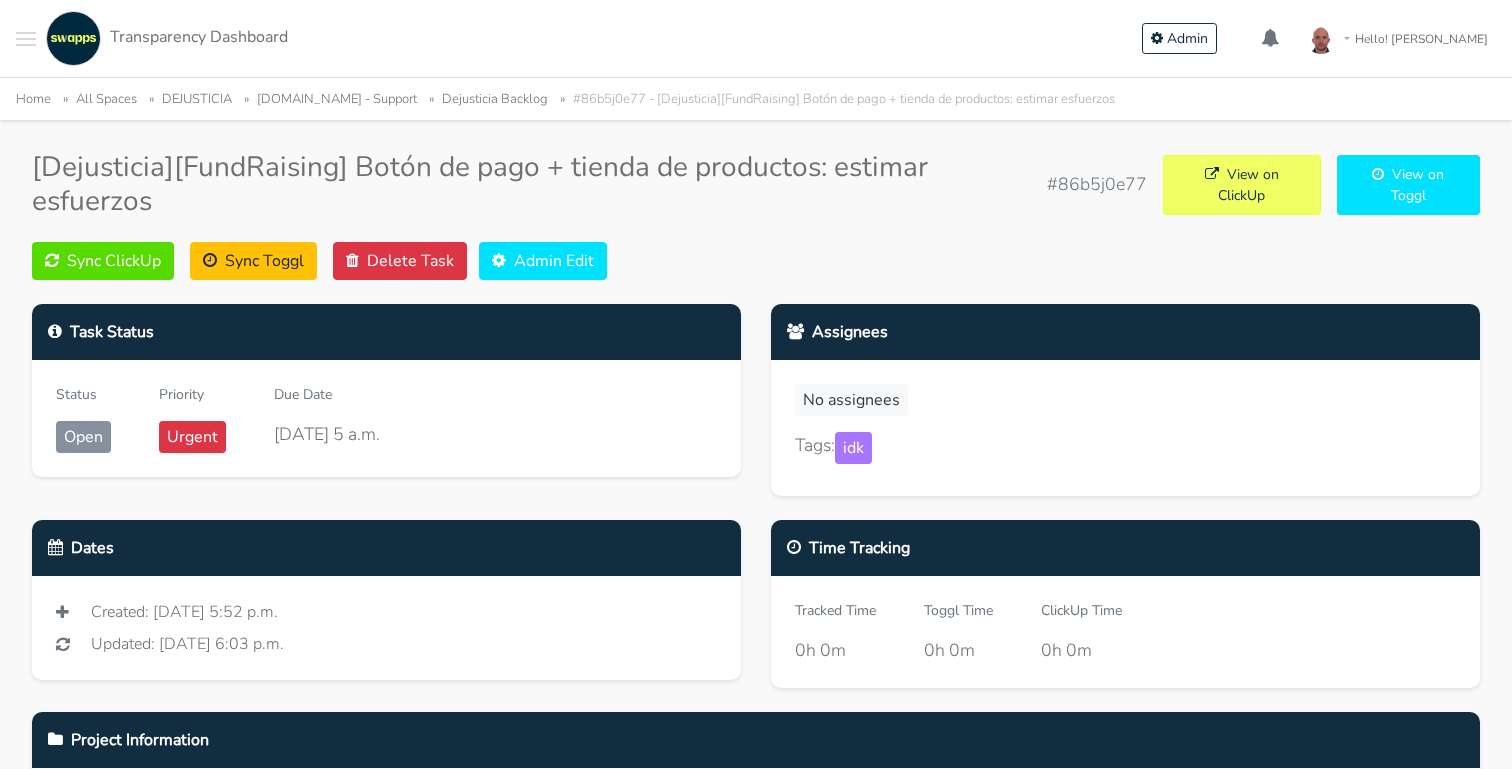 scroll, scrollTop: 0, scrollLeft: 0, axis: both 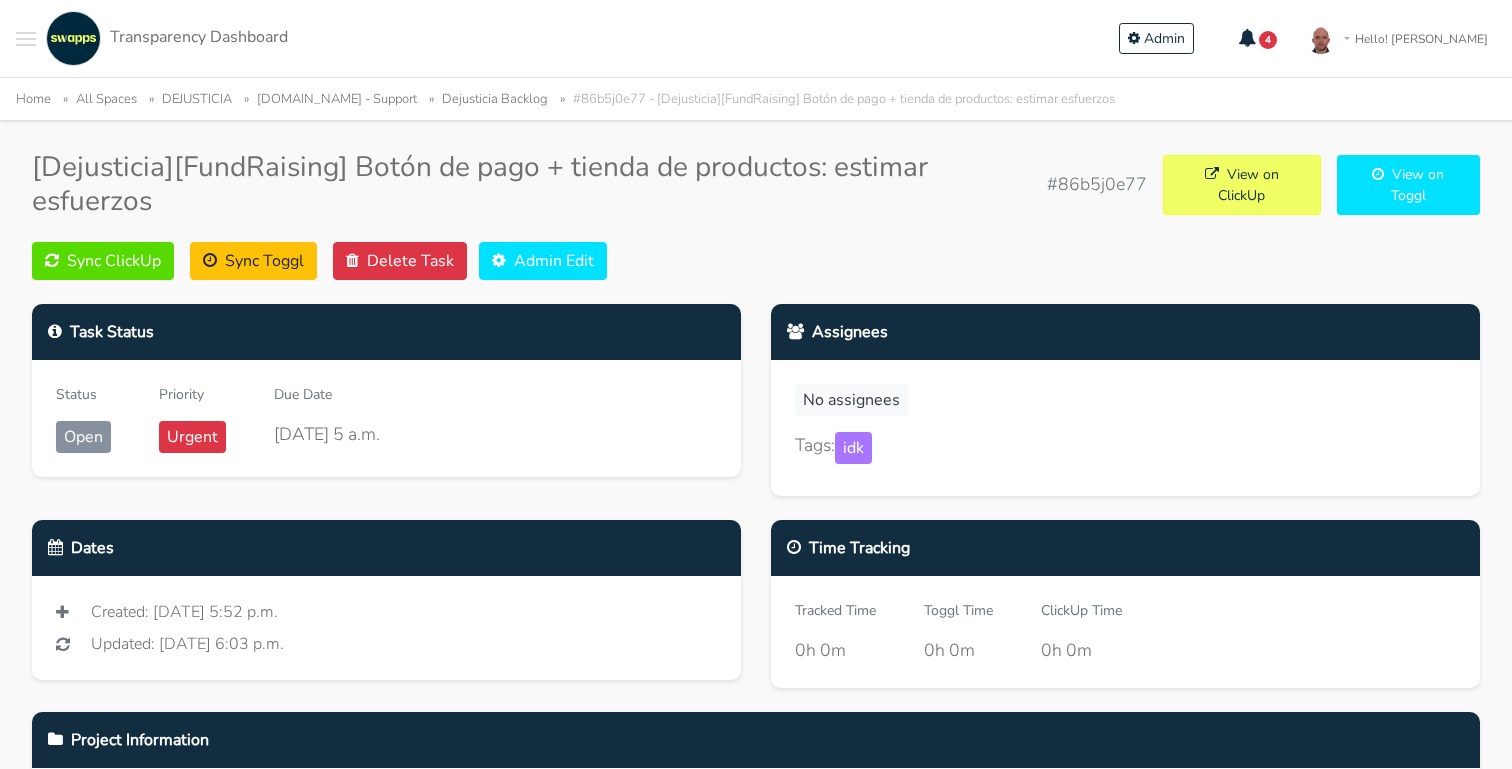 click on "Sync ClickUp
Sync Toggl
Delete Task
Admin Edit" at bounding box center [756, 261] 